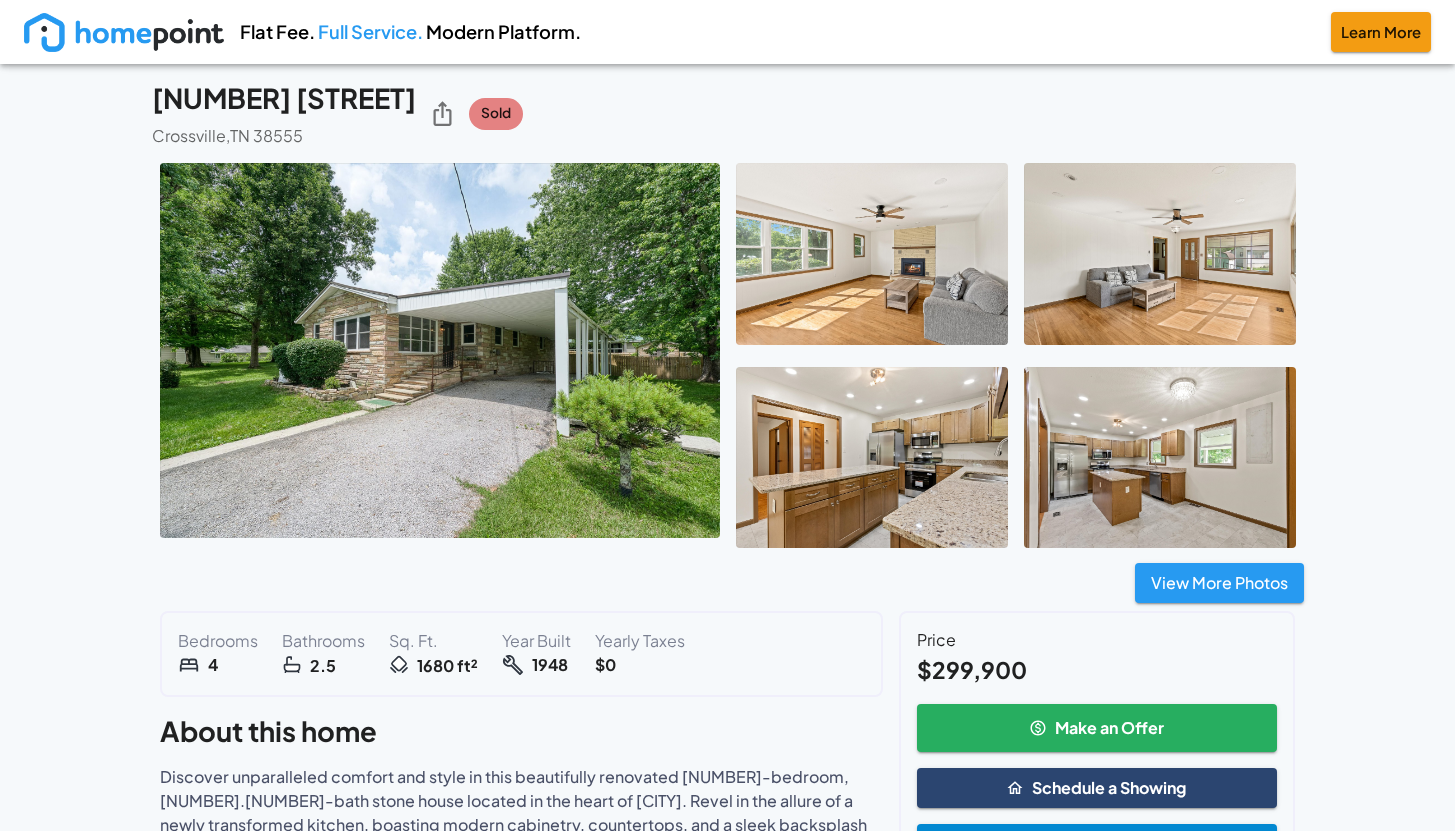 scroll, scrollTop: 0, scrollLeft: 0, axis: both 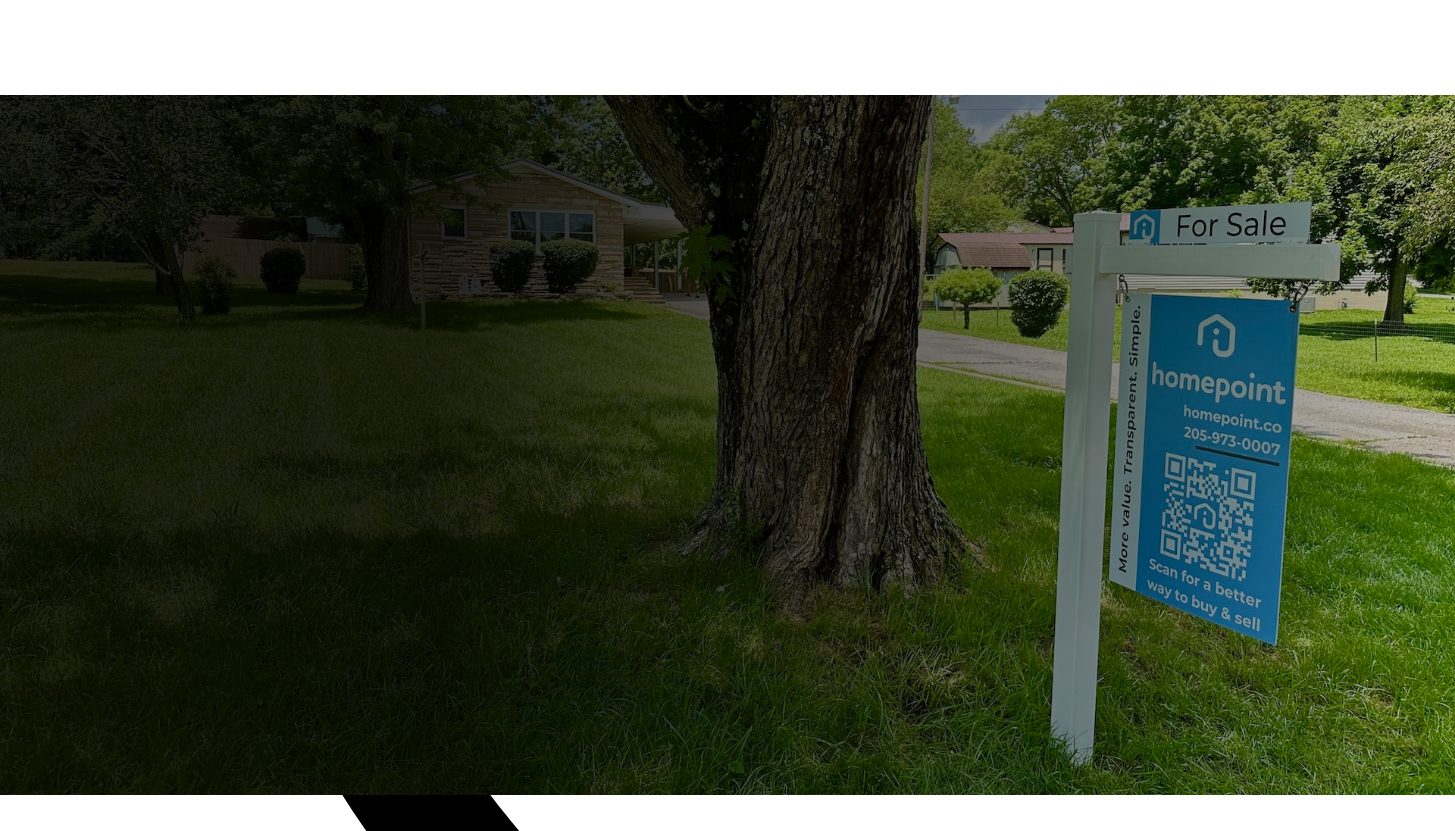 click on "Homes for Sale" at bounding box center (1396, 2436) 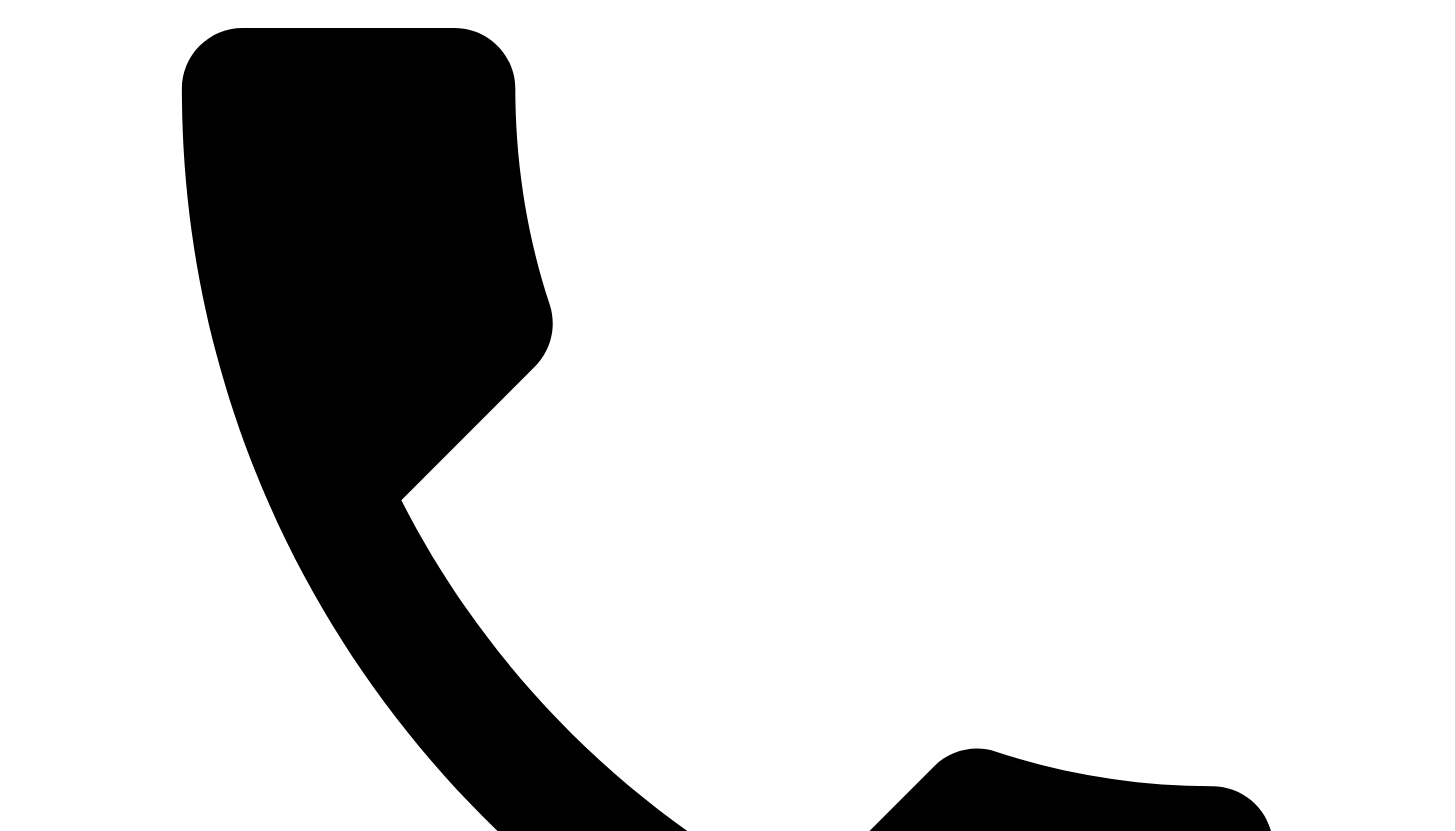 scroll, scrollTop: 0, scrollLeft: 0, axis: both 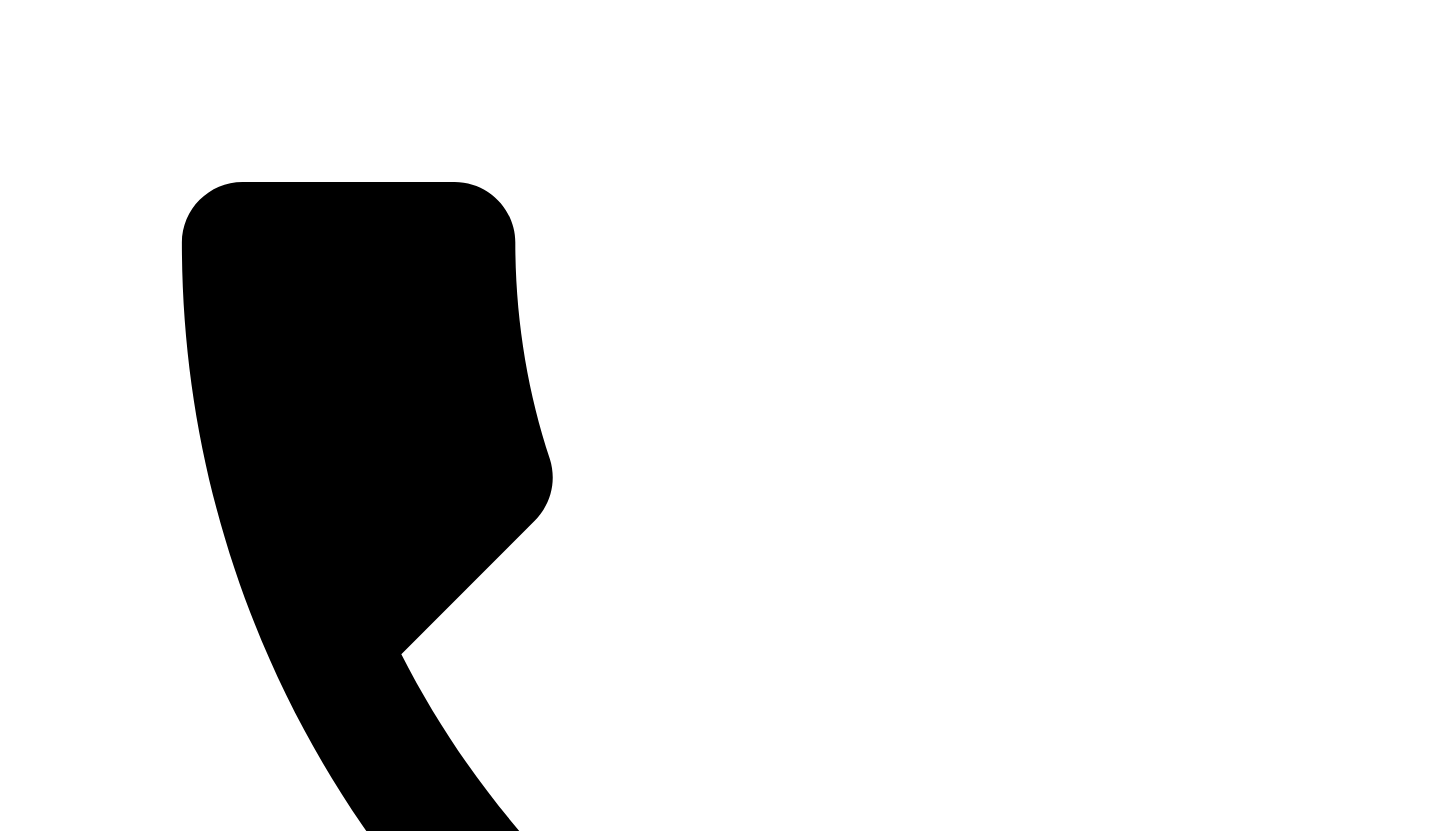 click on "Home" at bounding box center (727, 1602) 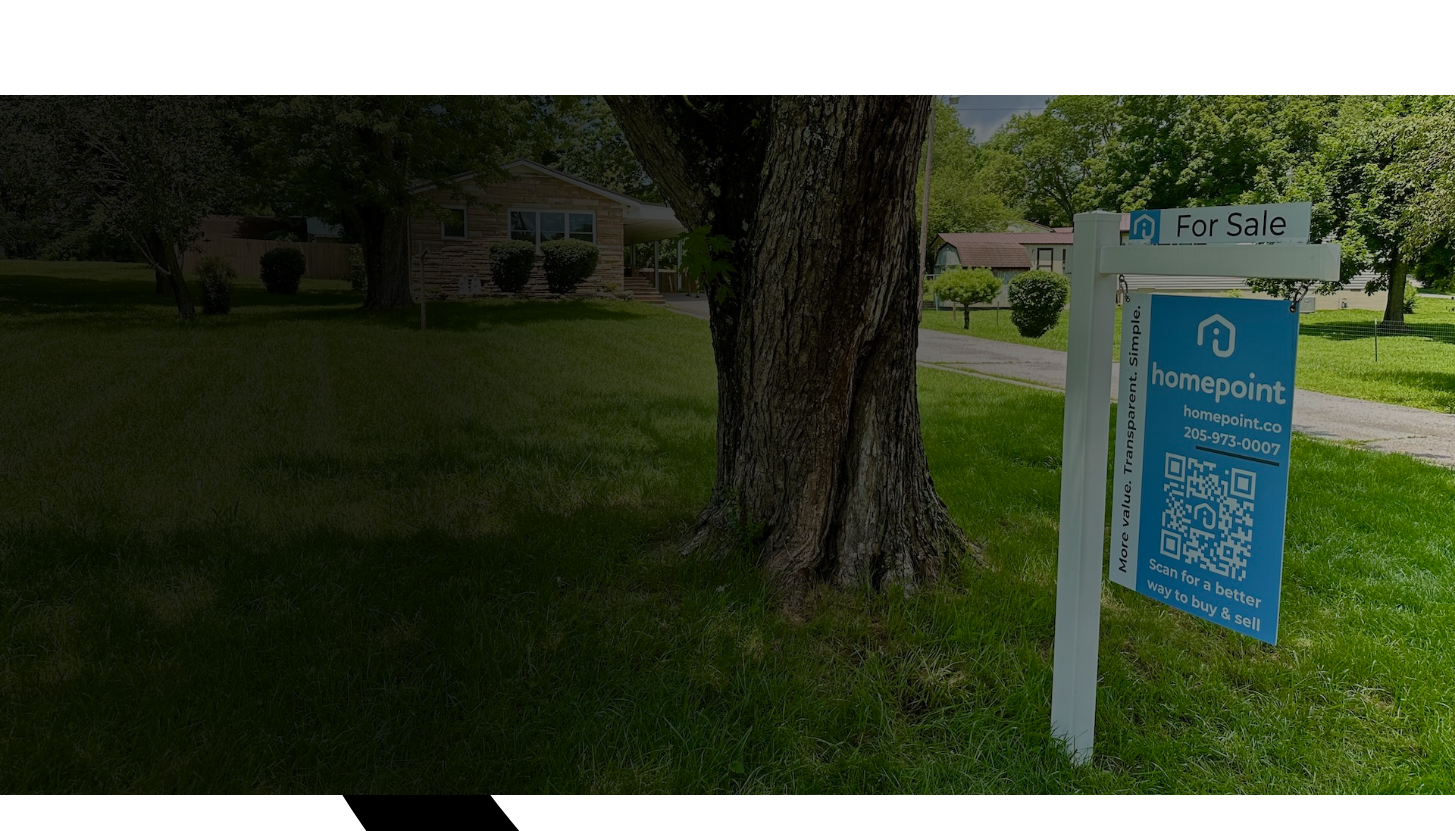 click on "Homes for Sale" at bounding box center (1396, 2436) 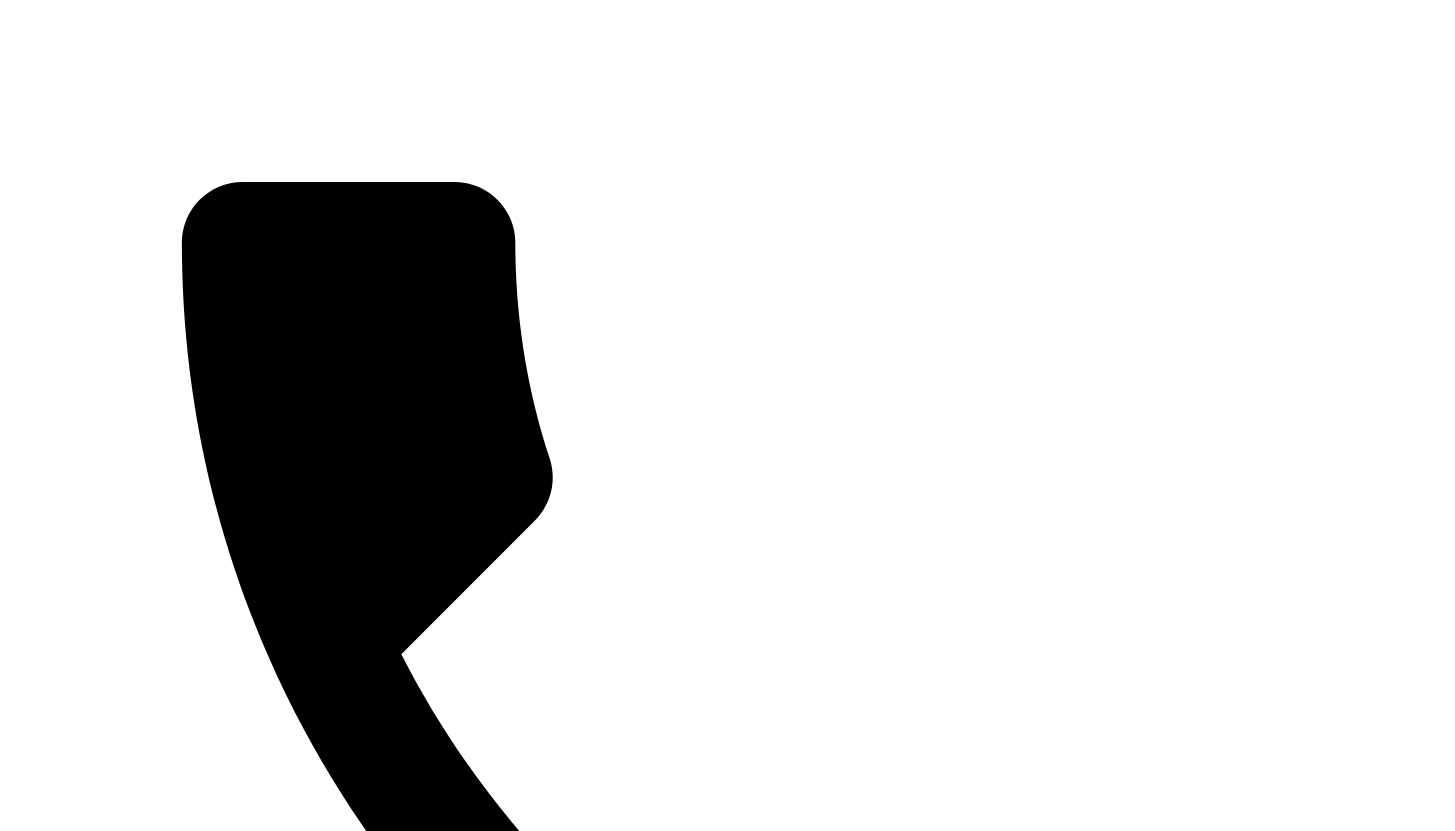 click at bounding box center [1019, 11156] 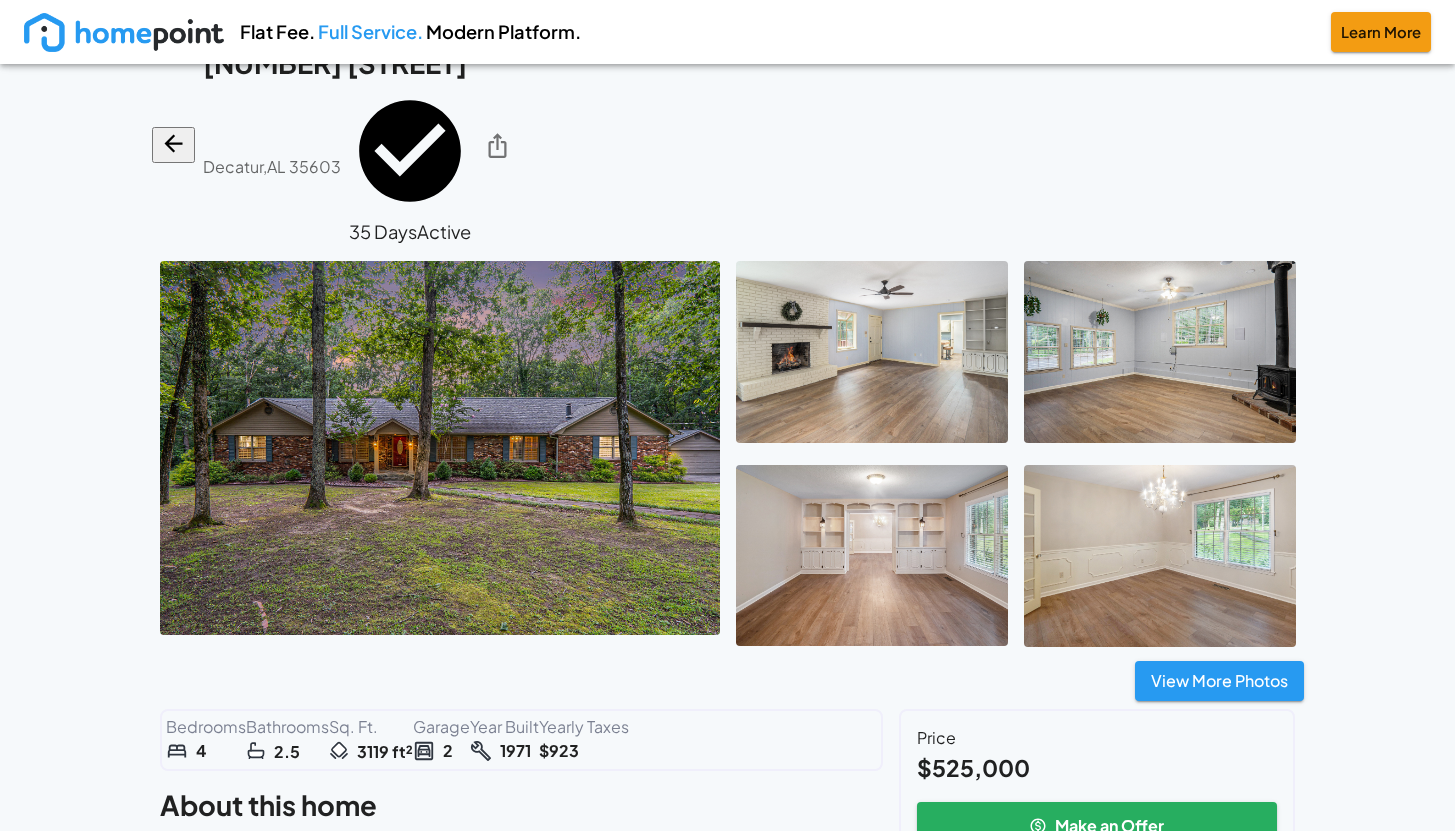 scroll, scrollTop: 0, scrollLeft: 0, axis: both 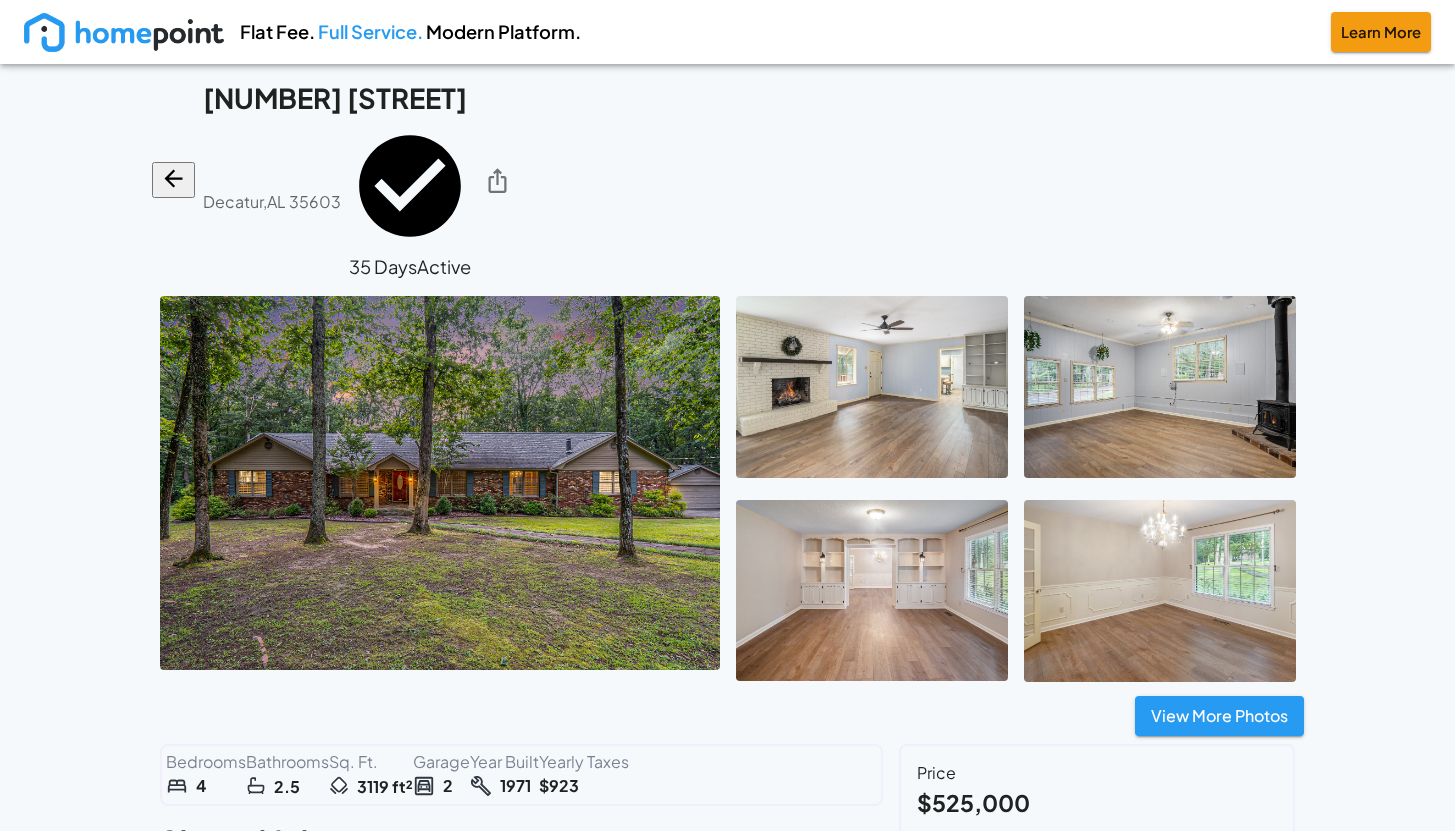 click at bounding box center (1160, 386) 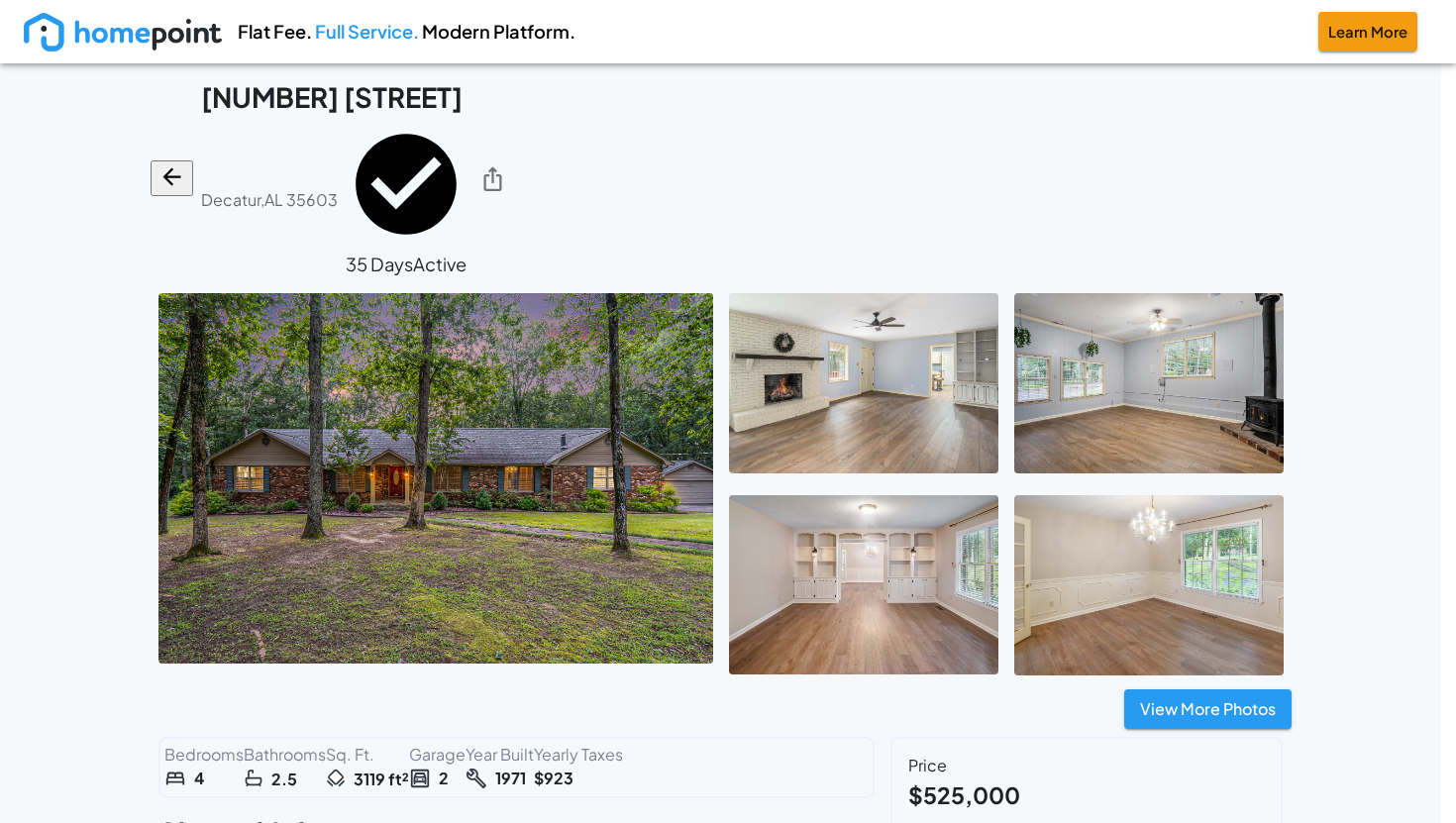 click at bounding box center (40, 2088) 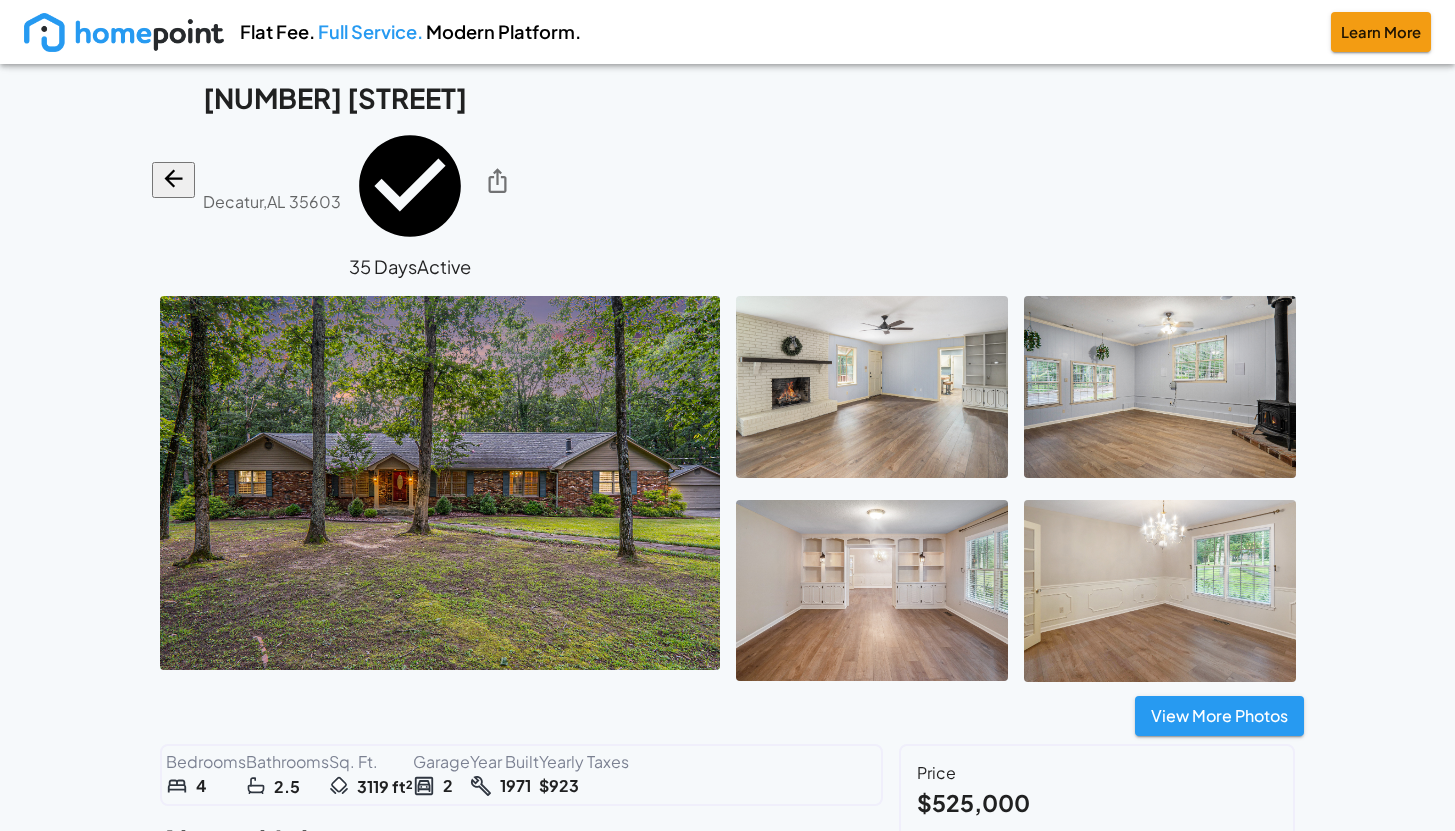 click 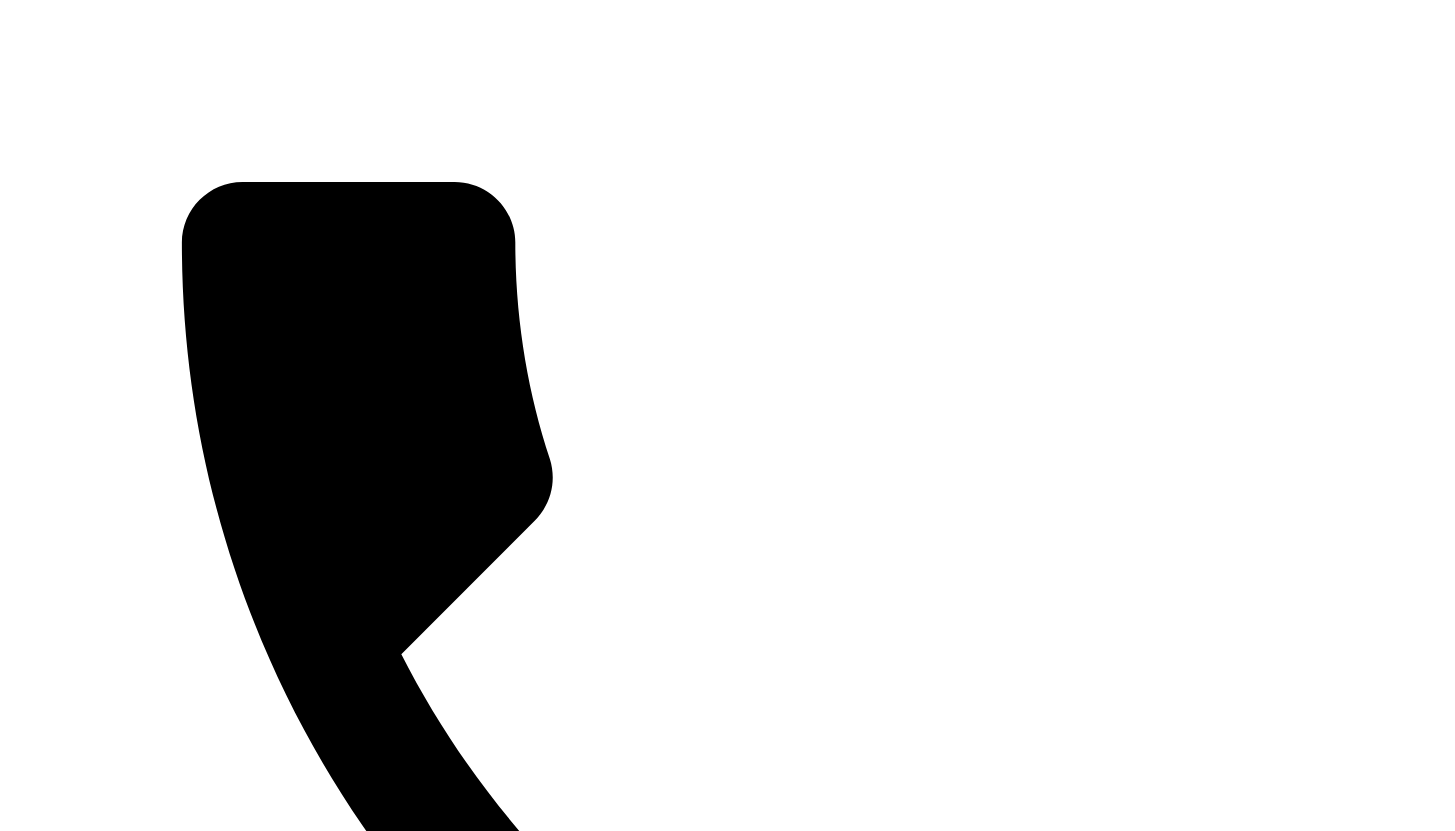 click on "About Us" at bounding box center (727, 1648) 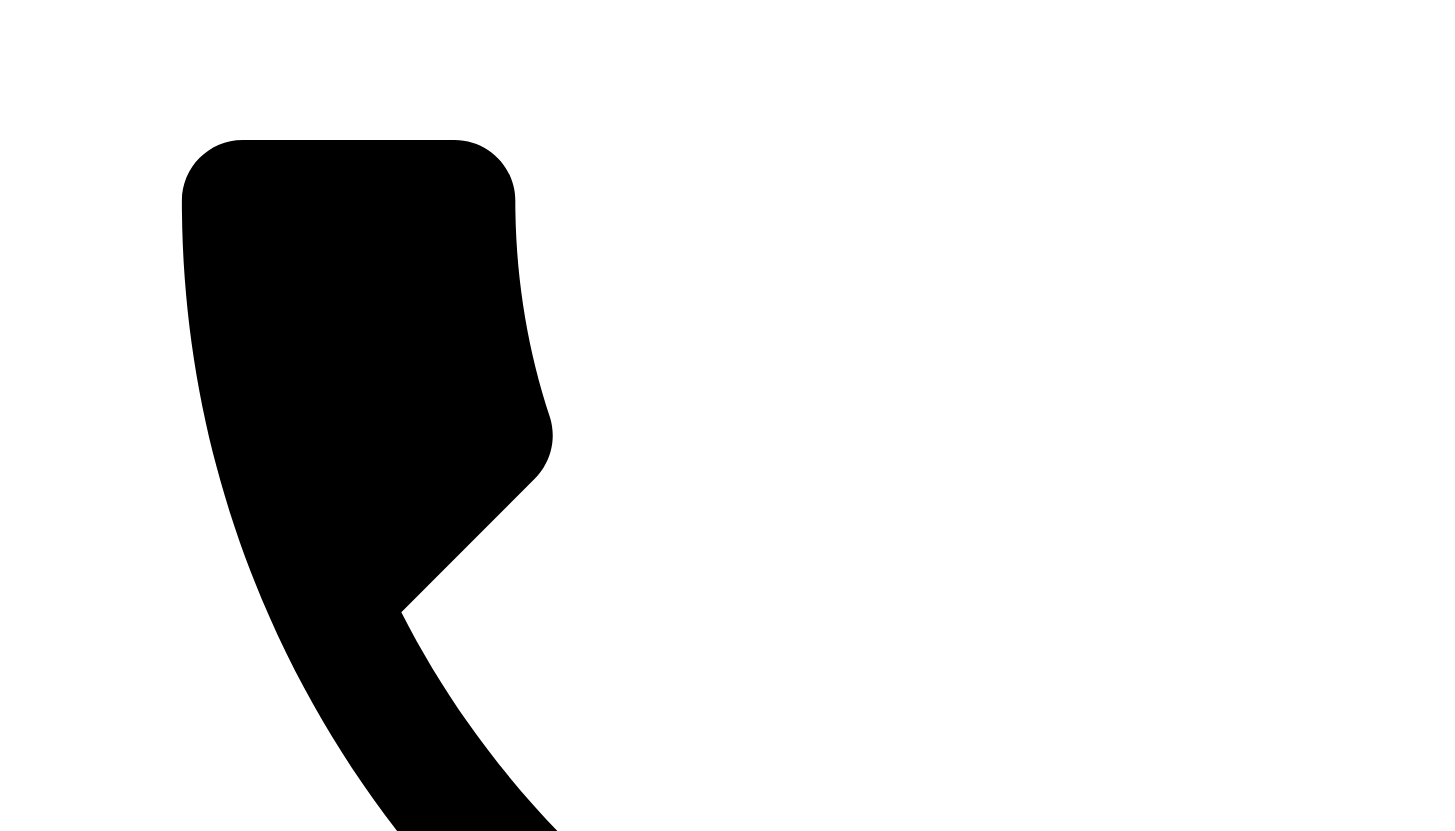 scroll, scrollTop: 0, scrollLeft: 0, axis: both 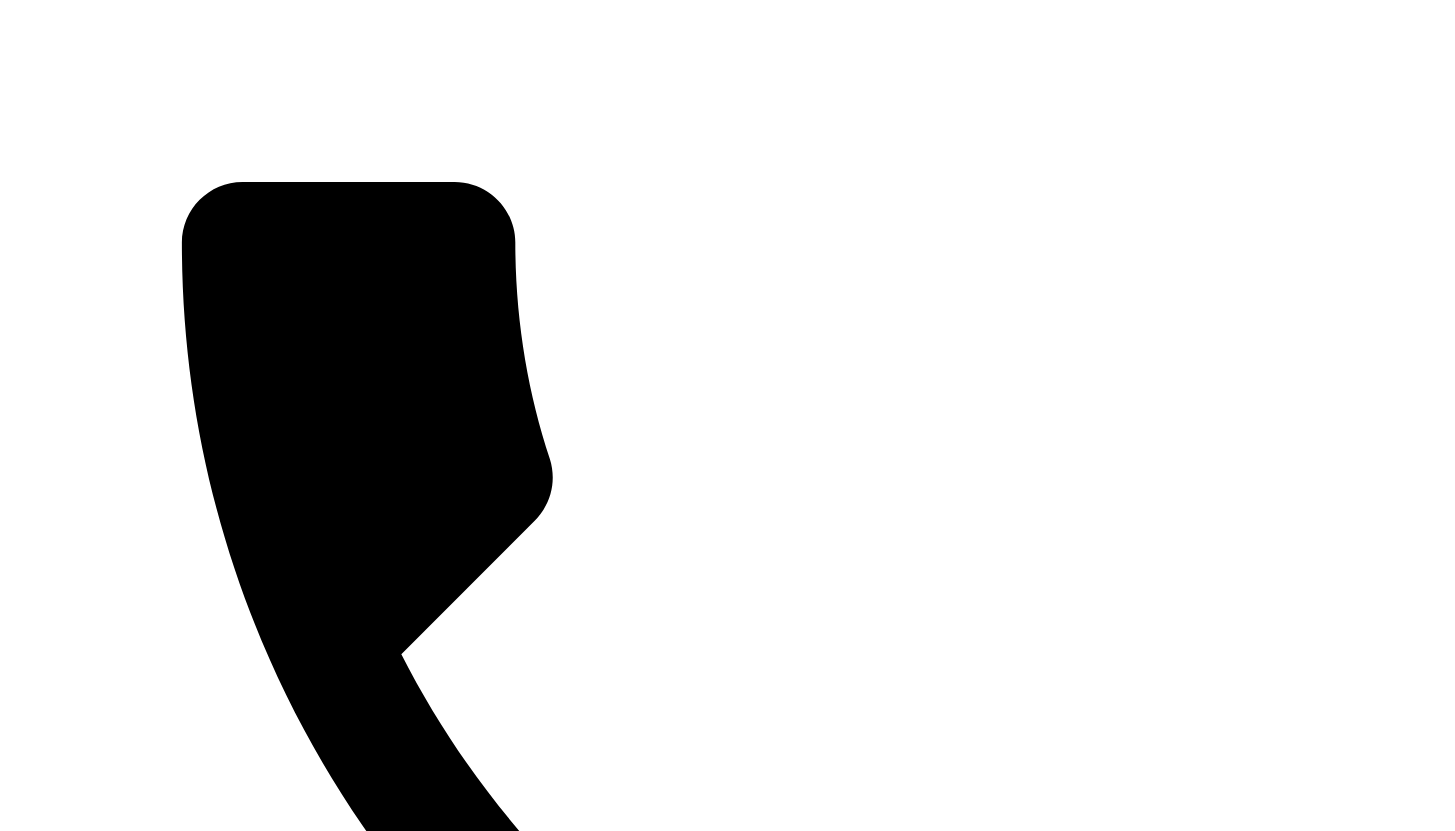 click on "How it Works" at bounding box center [727, 1694] 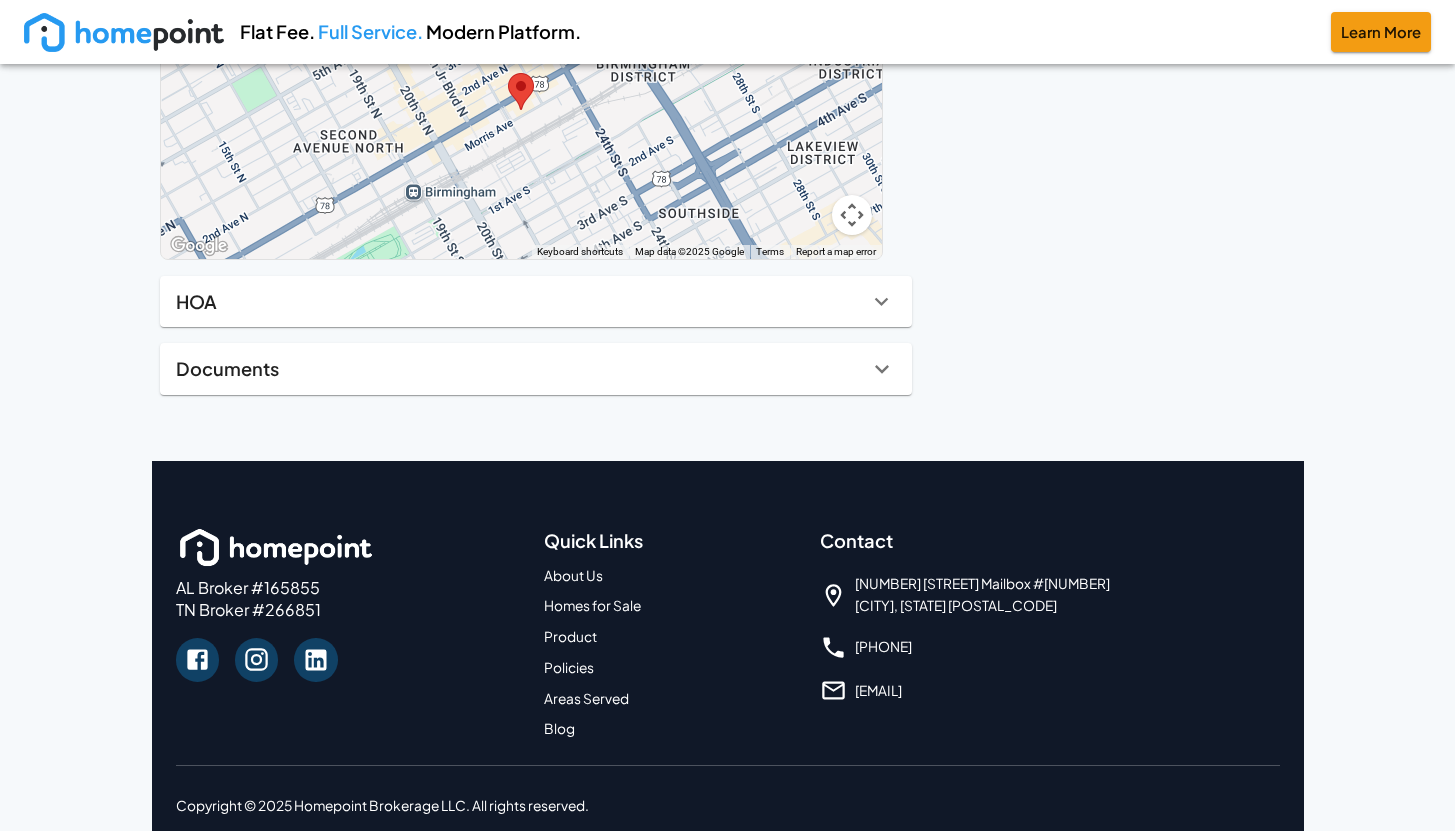 scroll, scrollTop: 0, scrollLeft: 0, axis: both 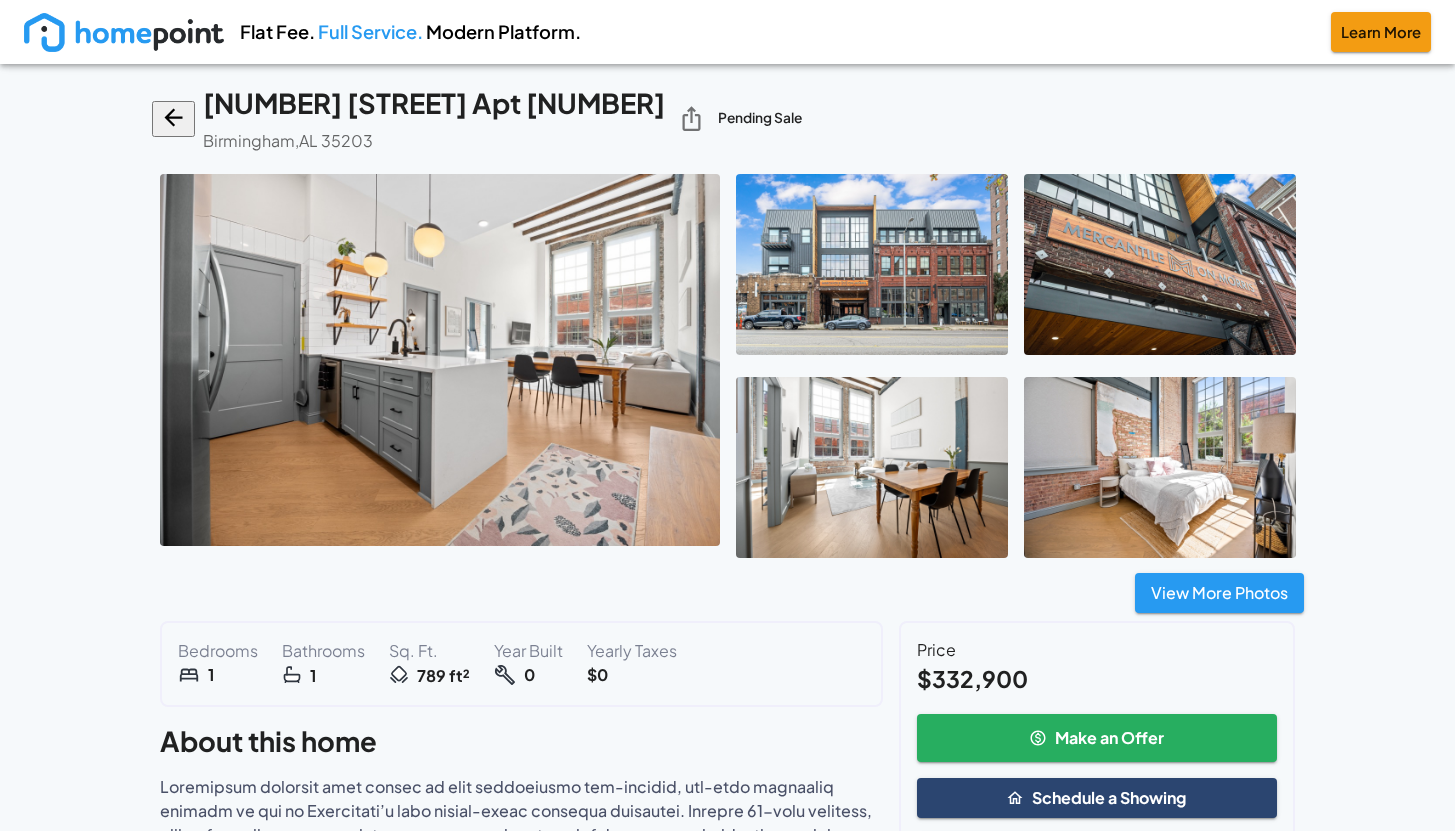 click at bounding box center (124, 32) 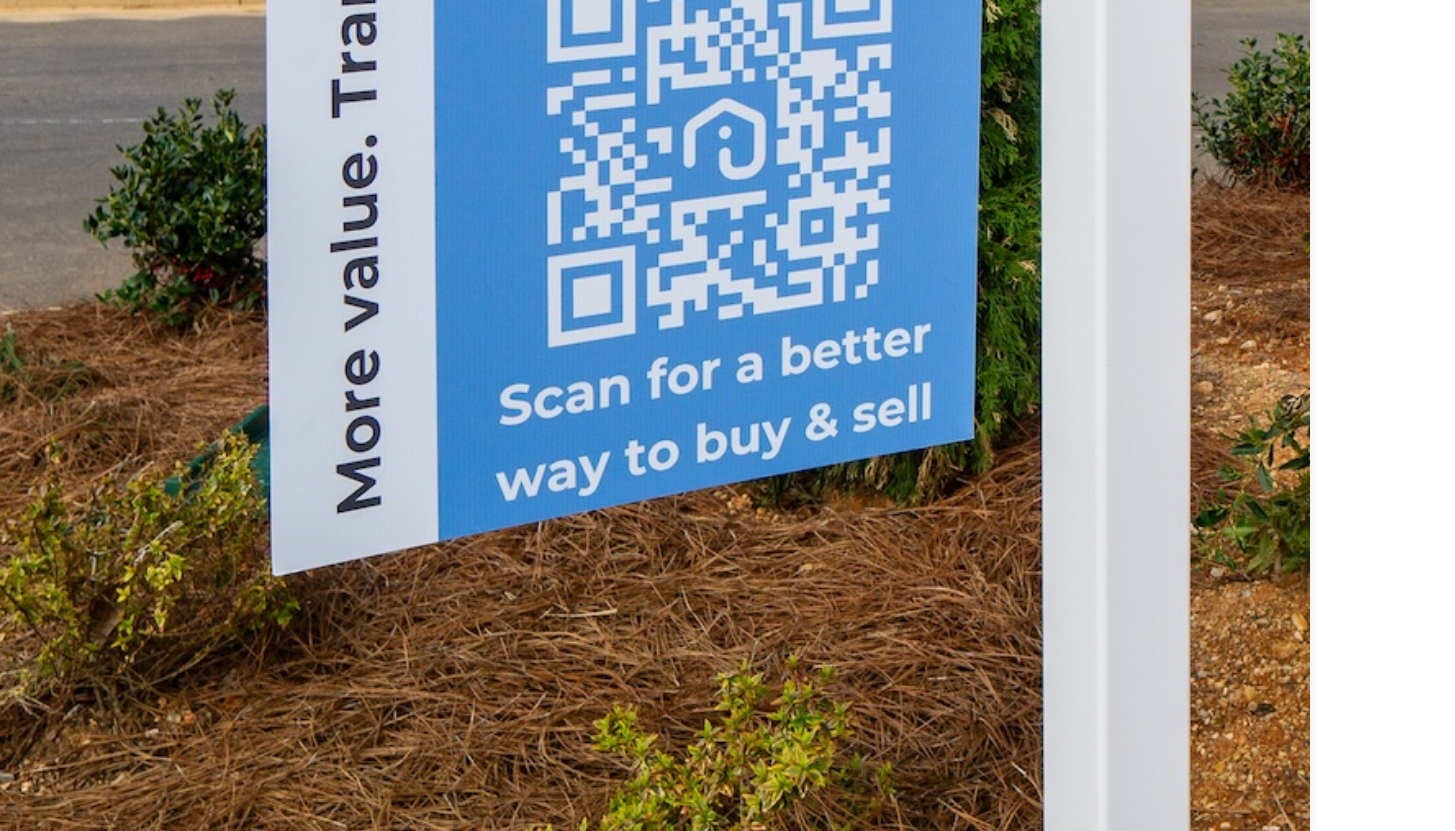 scroll, scrollTop: 0, scrollLeft: 0, axis: both 